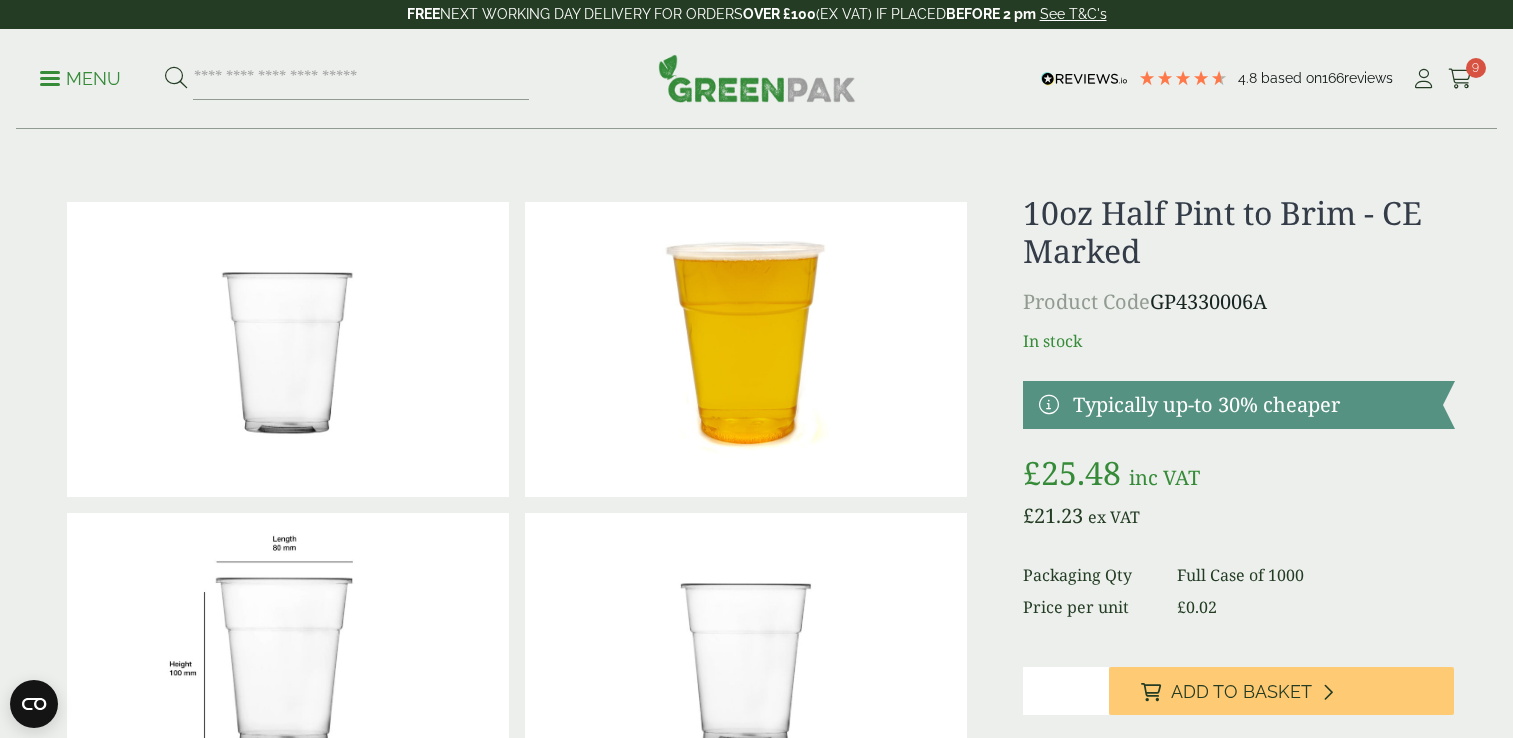 scroll, scrollTop: 0, scrollLeft: 0, axis: both 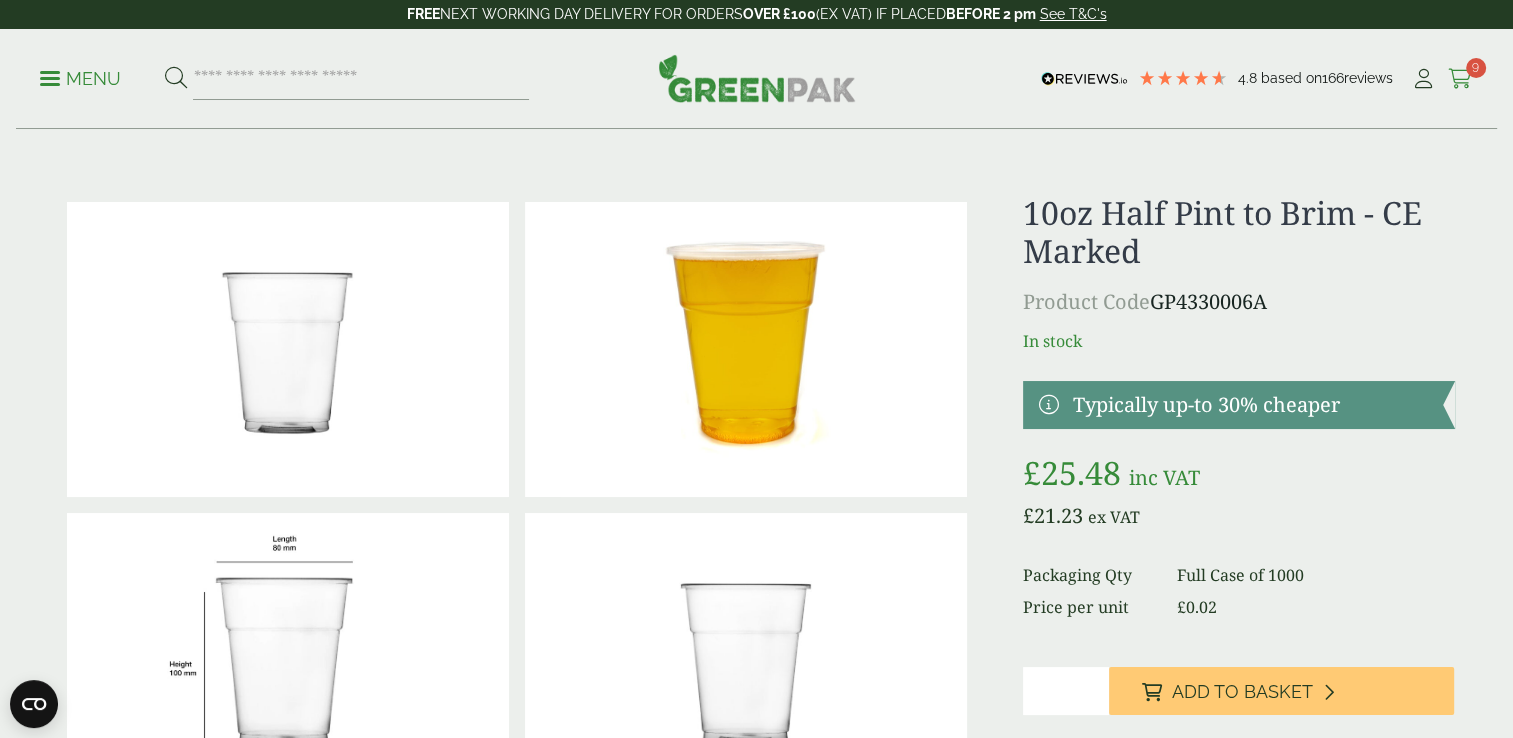 click on "9" at bounding box center [1476, 68] 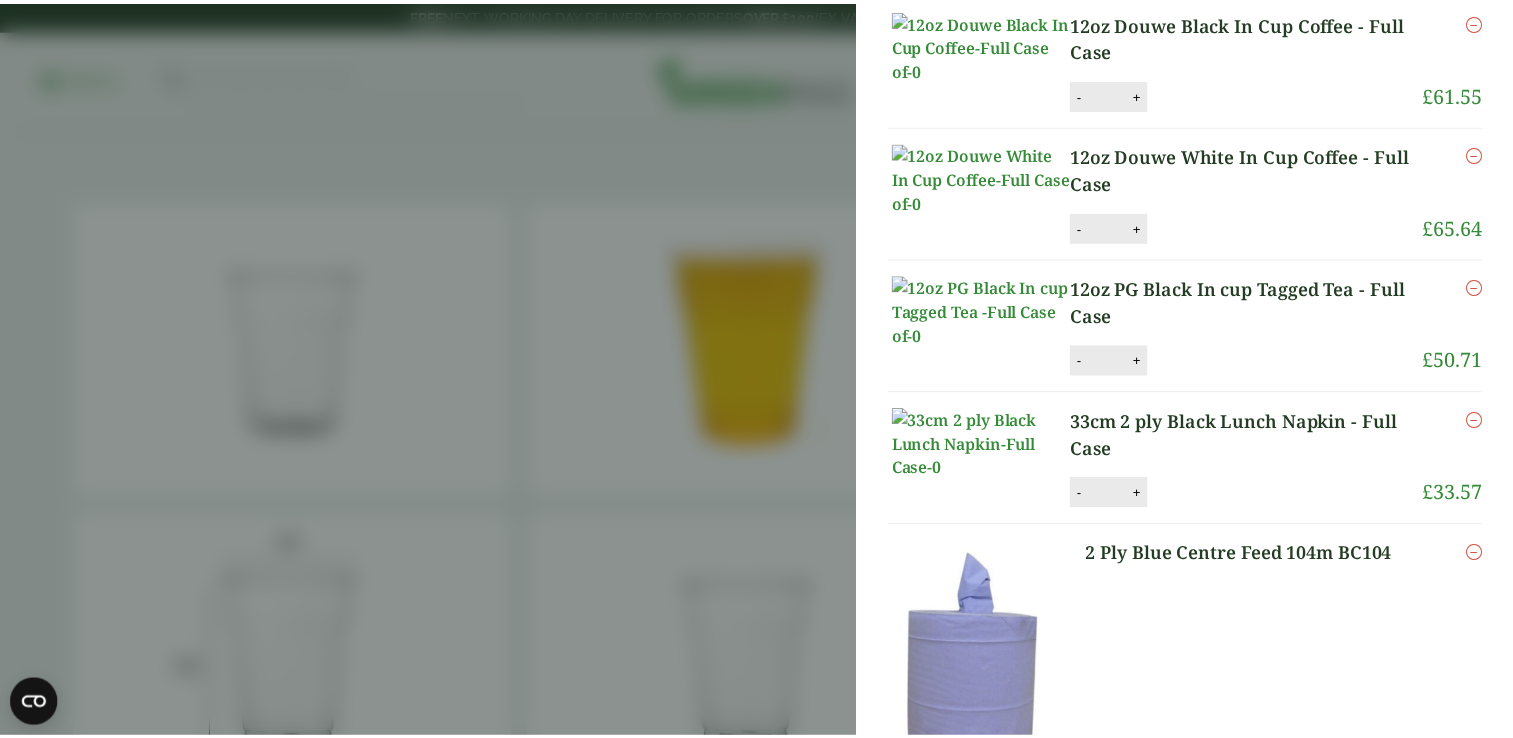 scroll, scrollTop: 0, scrollLeft: 0, axis: both 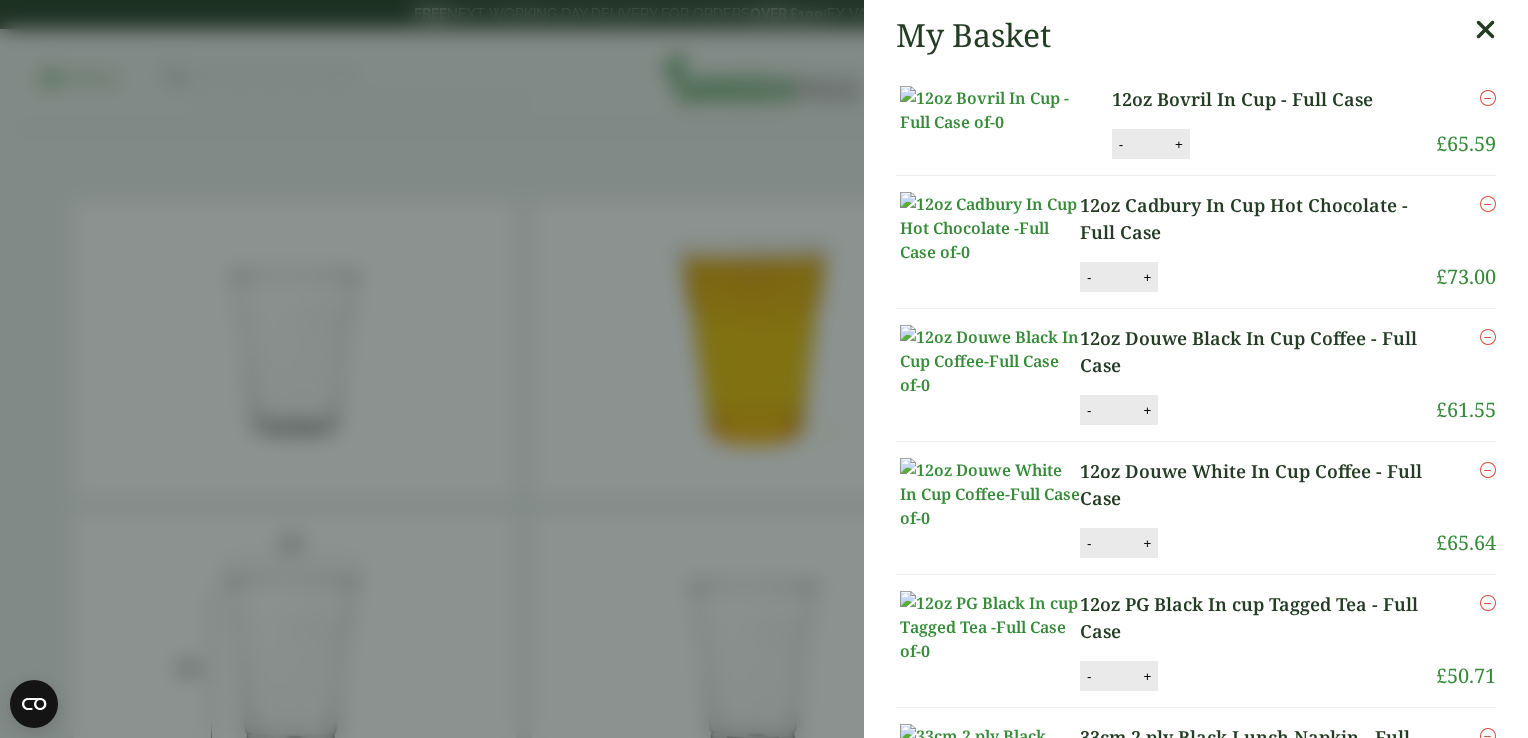 click at bounding box center (1485, 30) 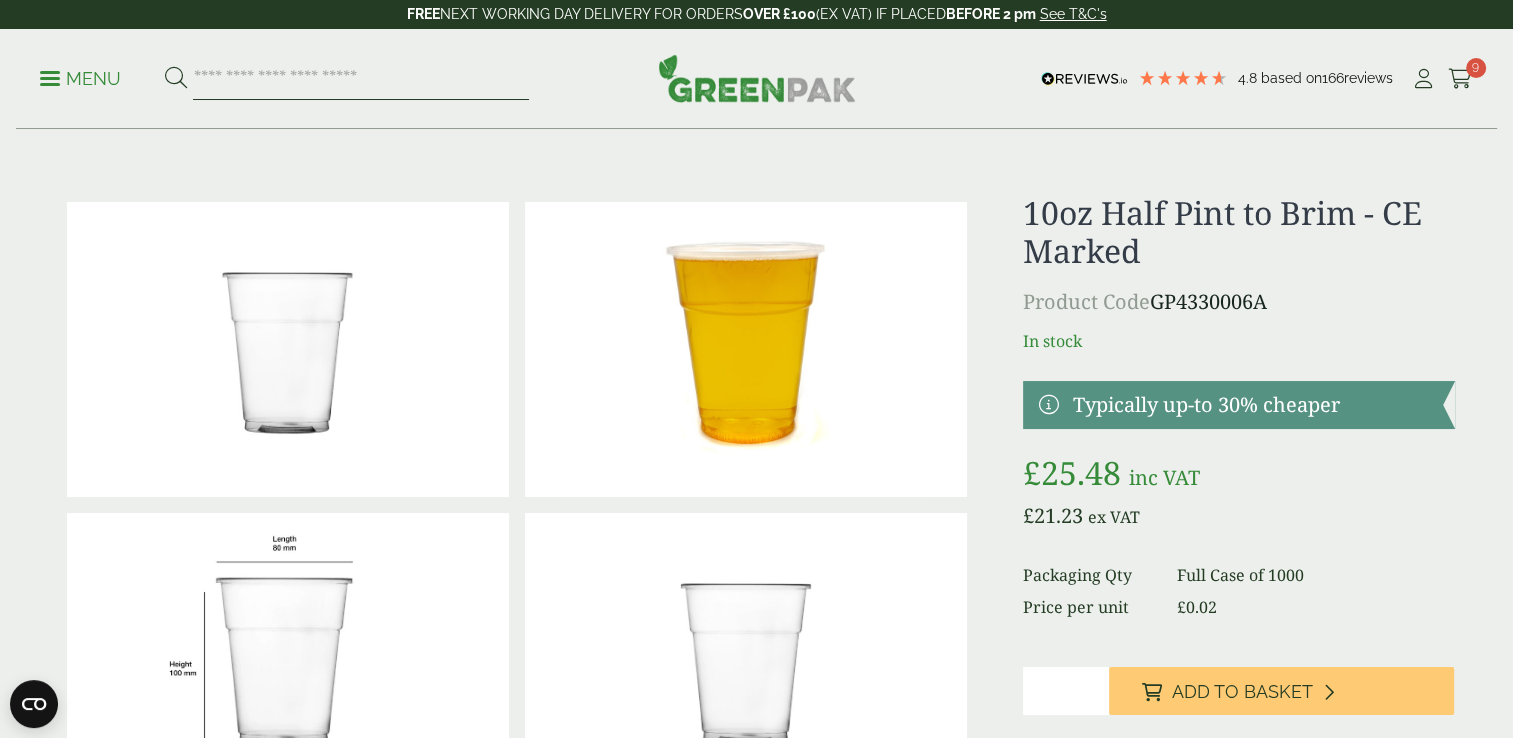 click at bounding box center [361, 79] 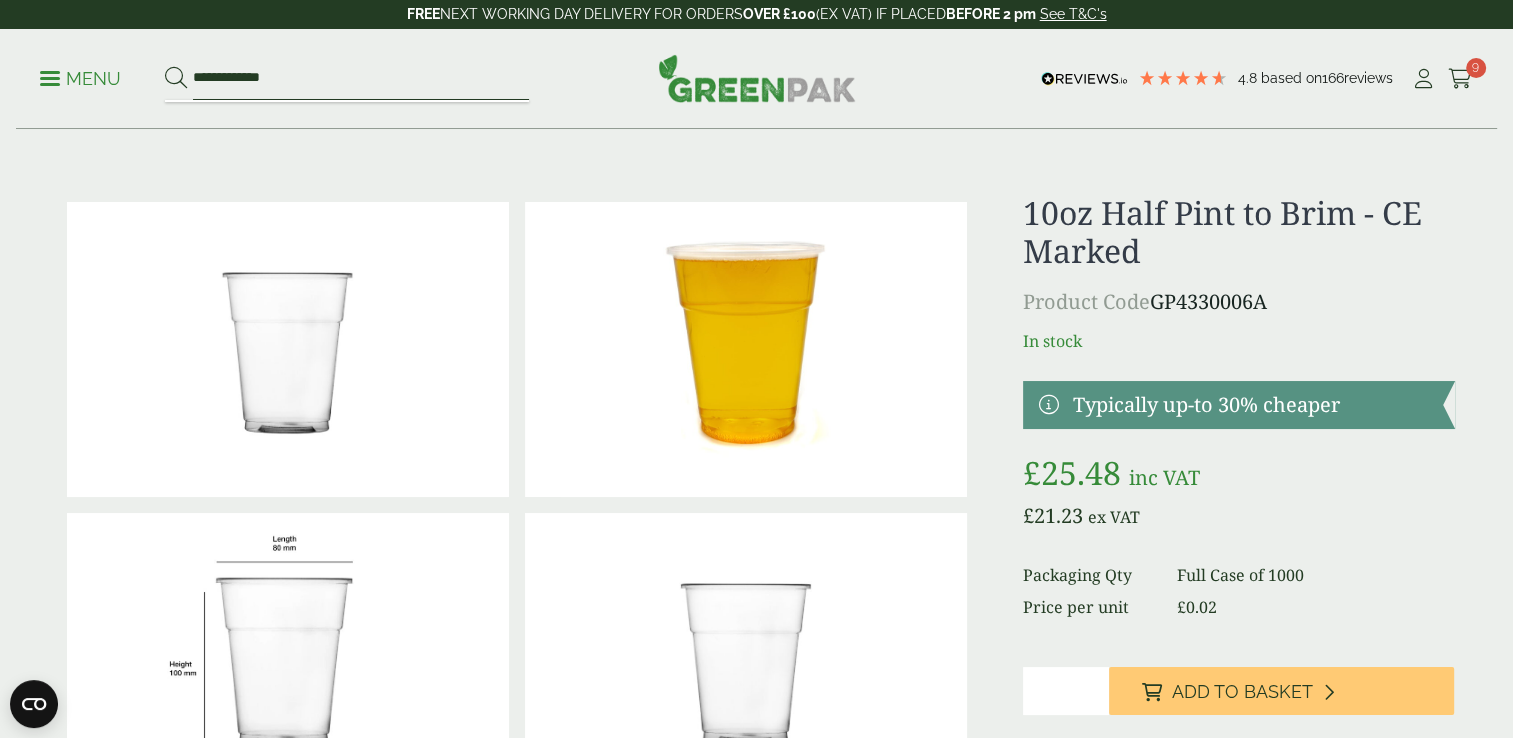 type on "**********" 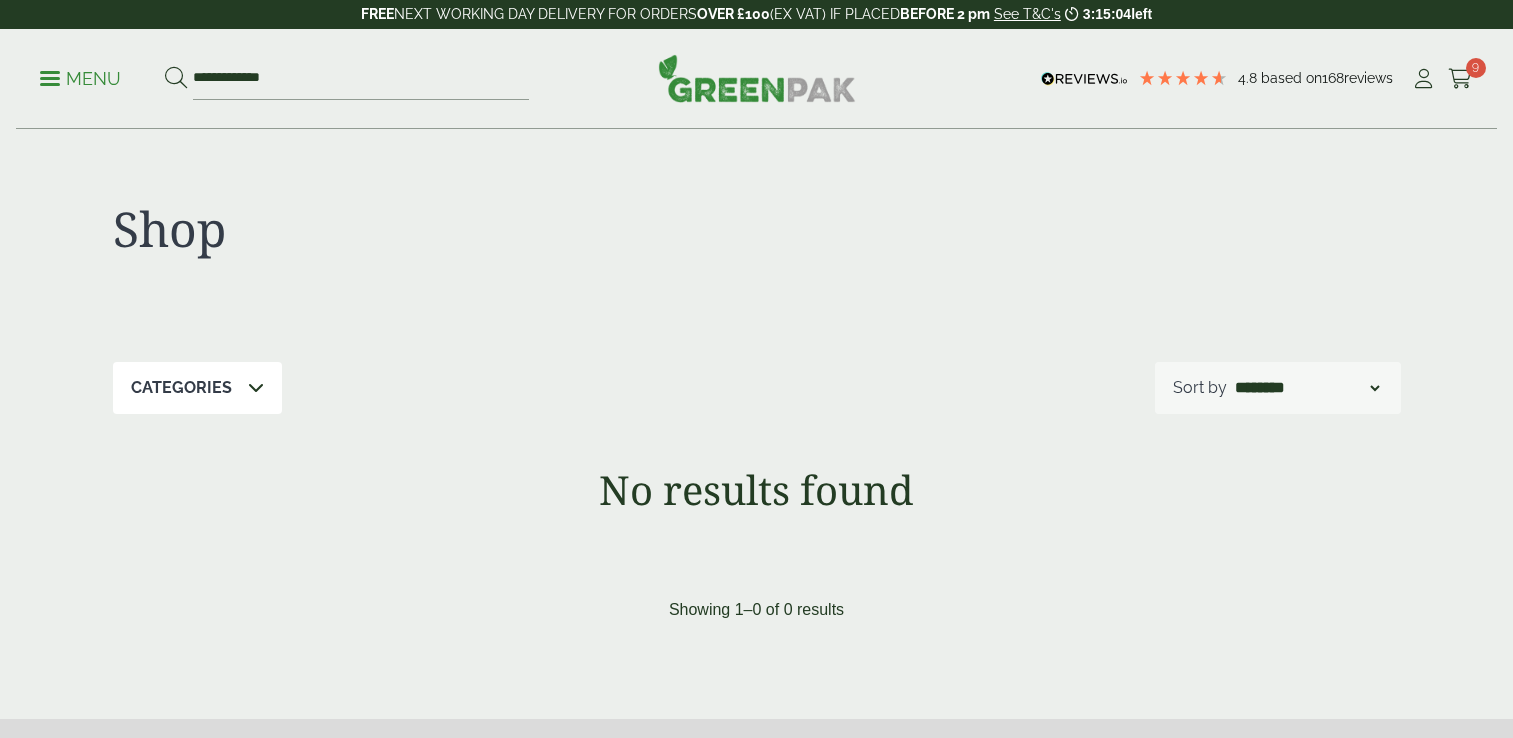 scroll, scrollTop: 0, scrollLeft: 0, axis: both 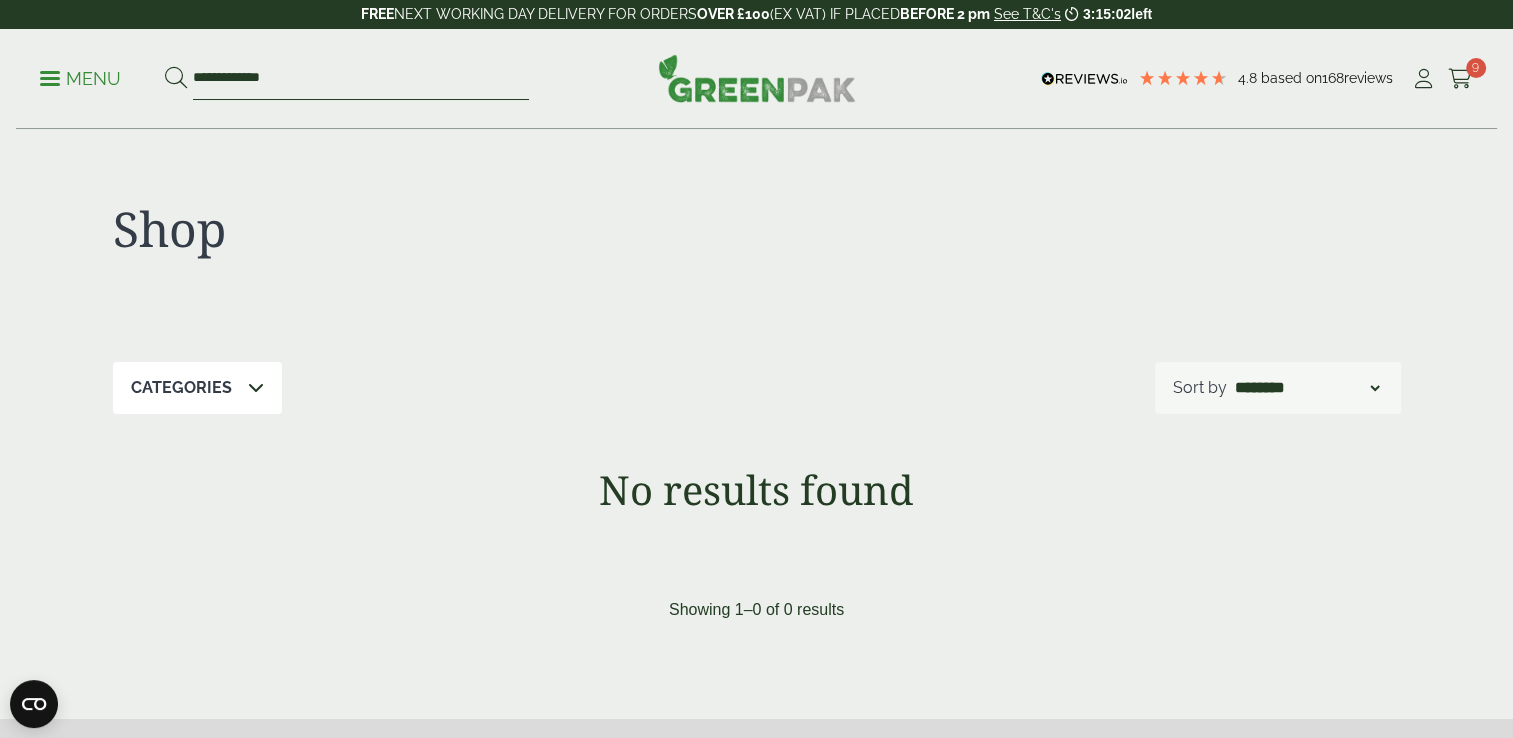click on "**********" at bounding box center (361, 79) 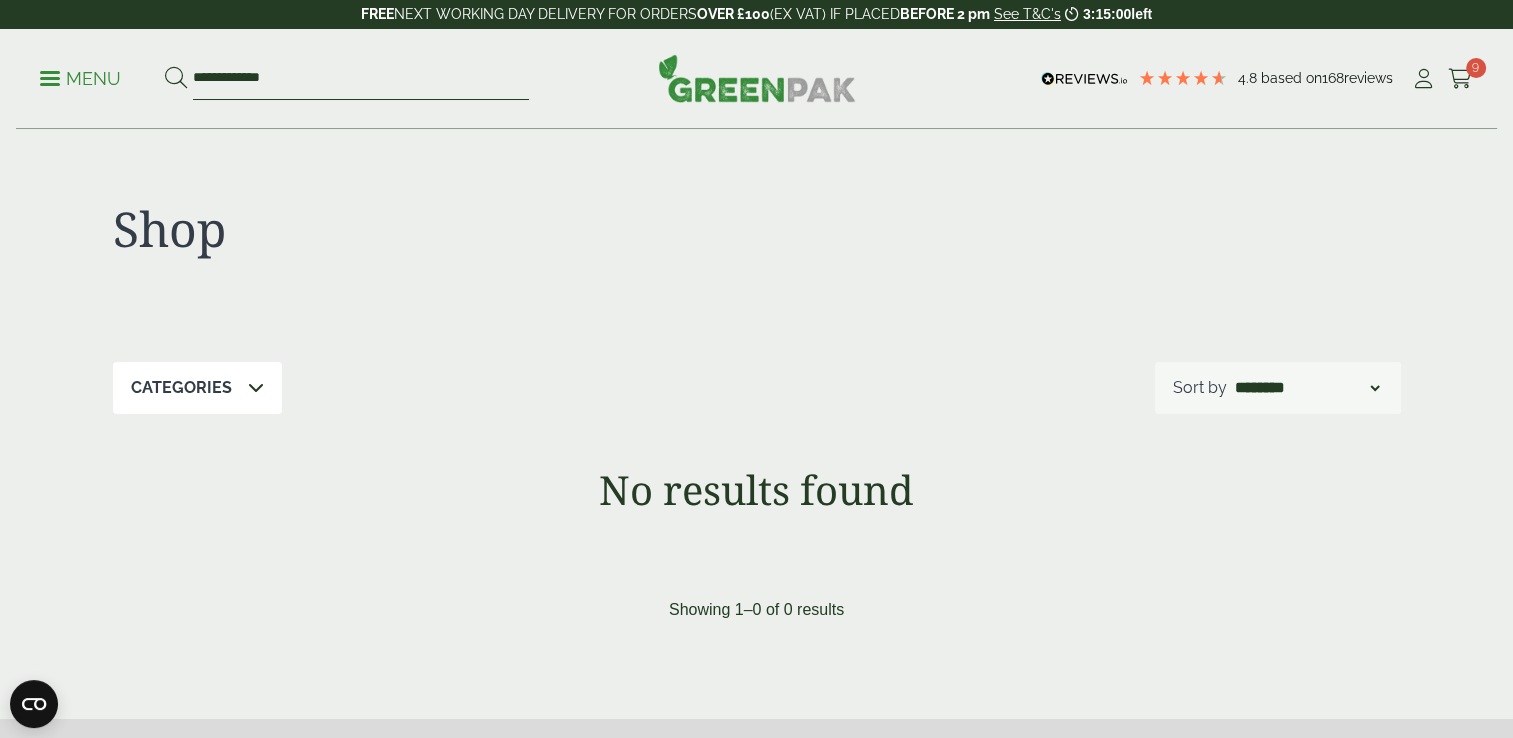 drag, startPoint x: 292, startPoint y: 86, endPoint x: 119, endPoint y: 74, distance: 173.41568 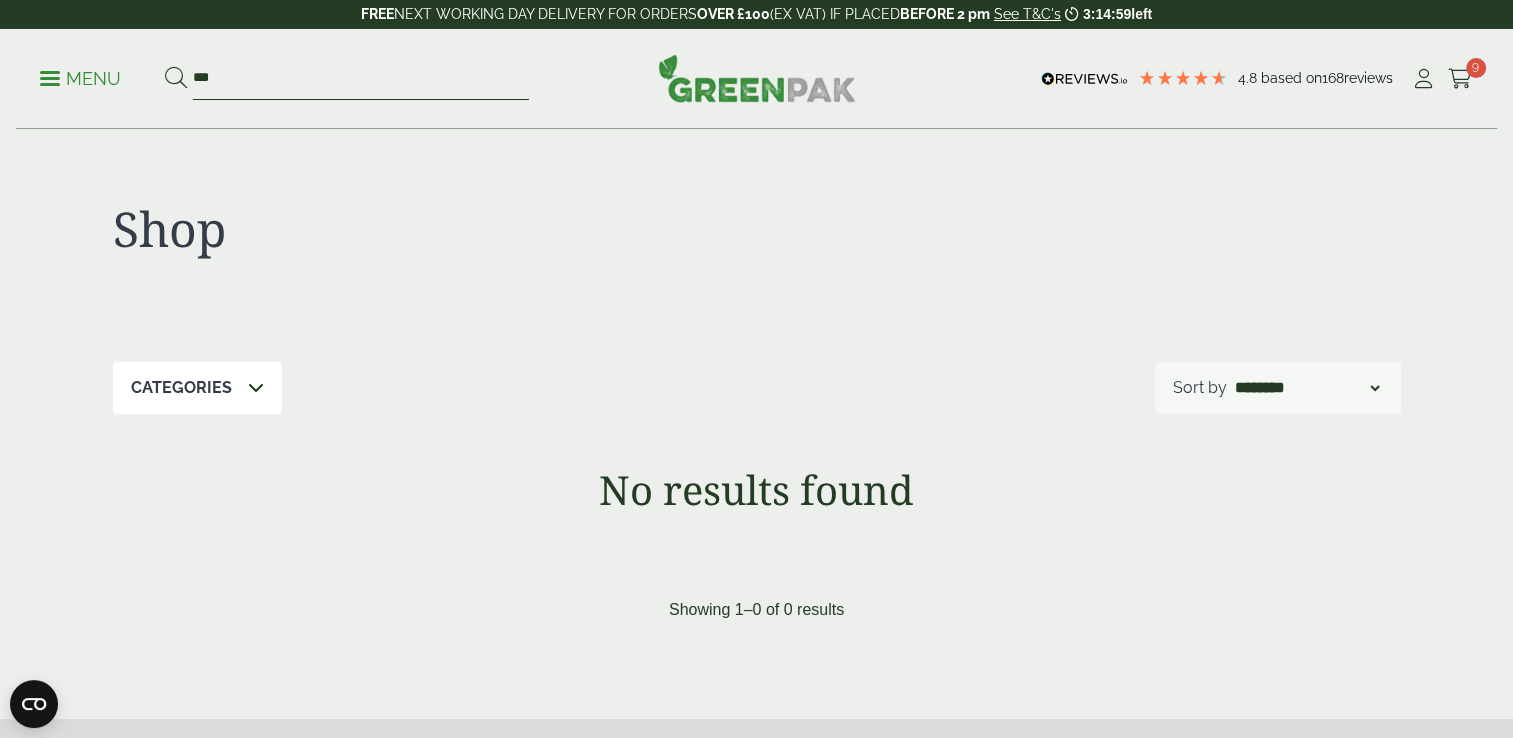 type on "***" 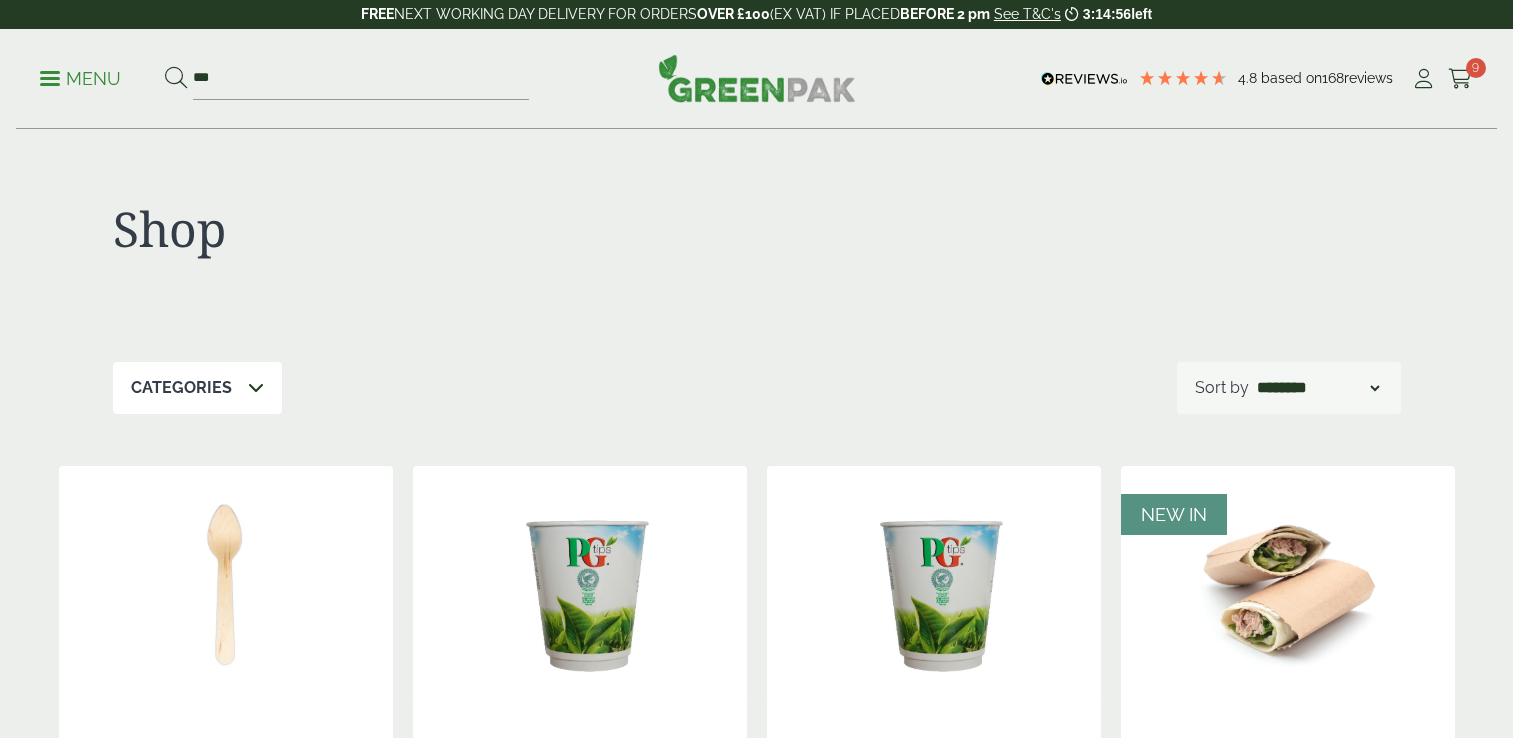 scroll, scrollTop: 0, scrollLeft: 0, axis: both 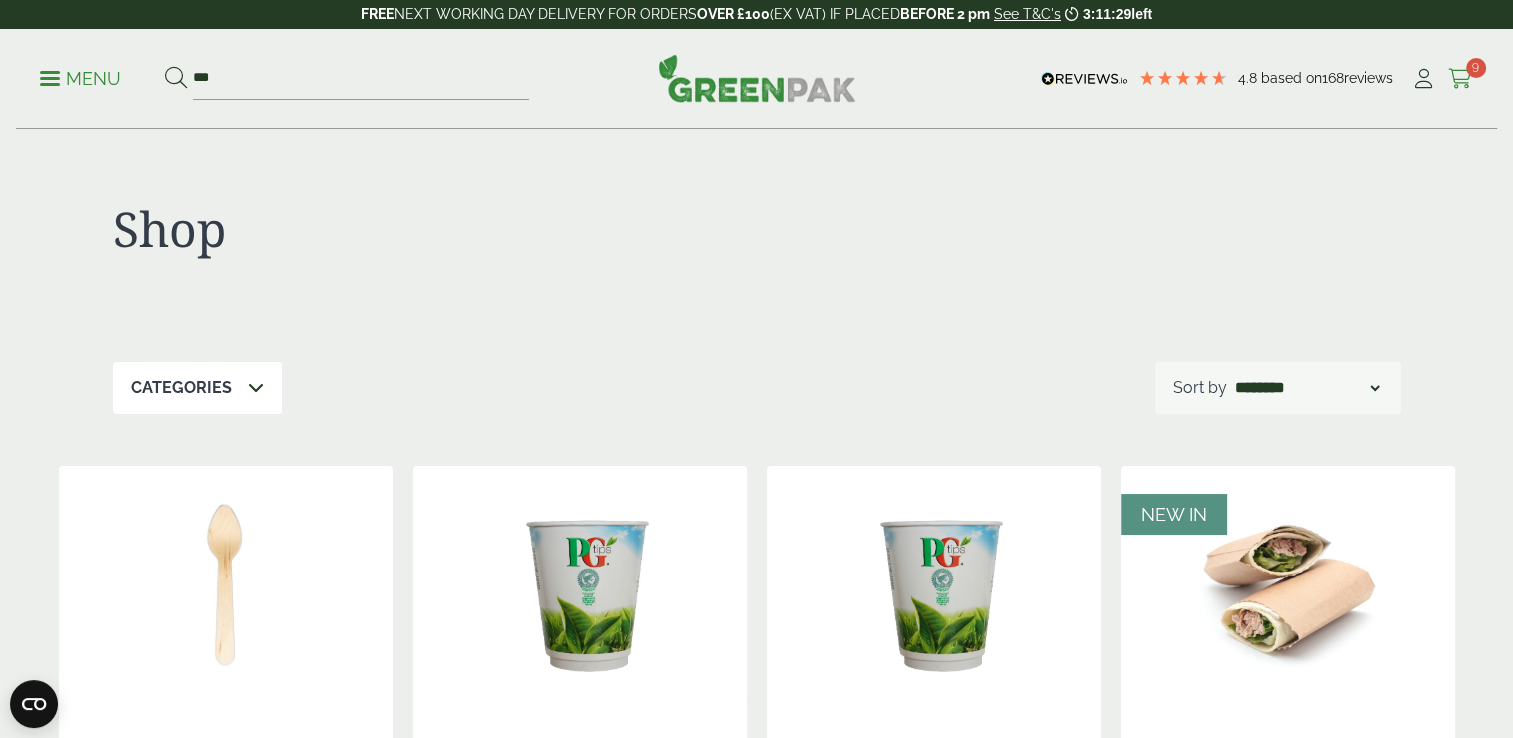 click at bounding box center (1460, 79) 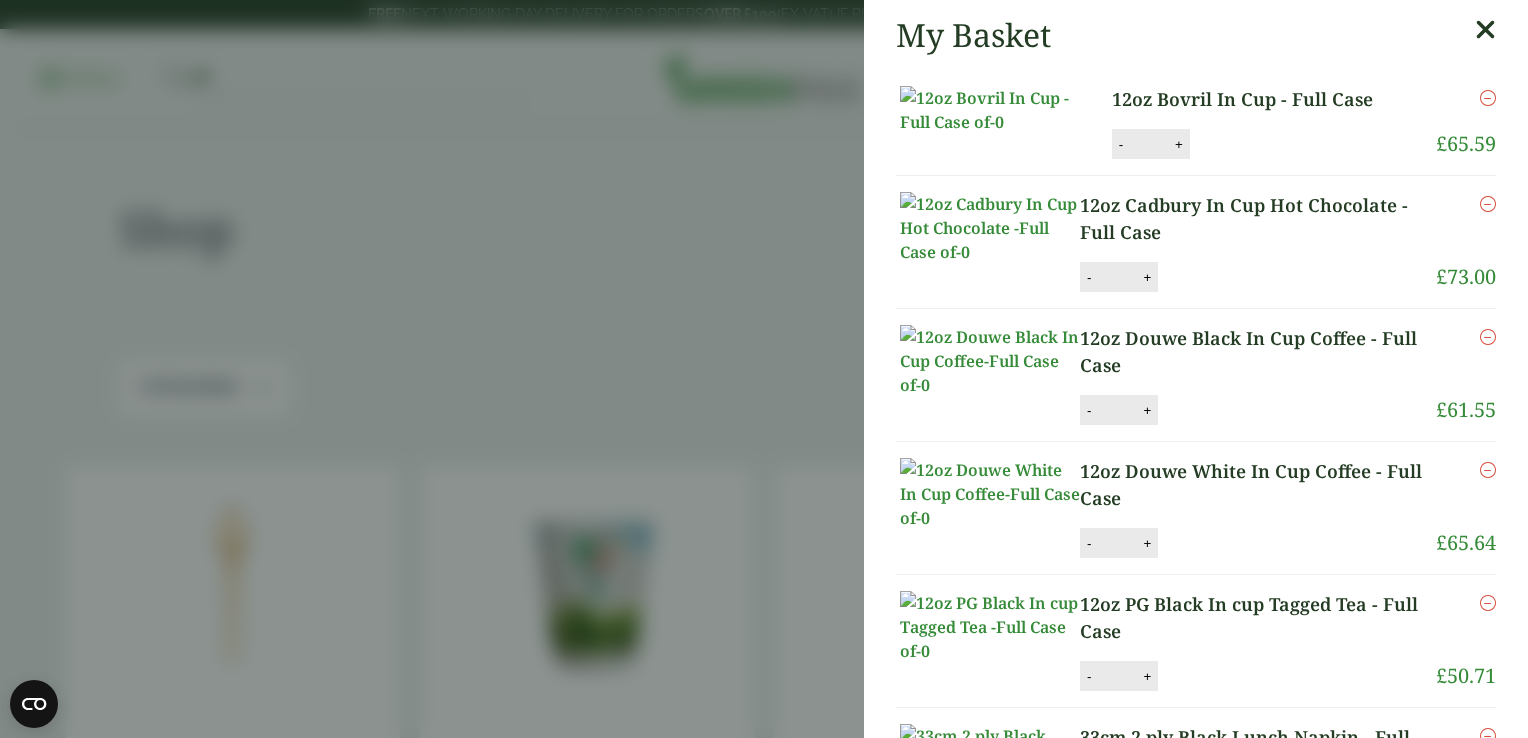 click on "12oz Cadbury In Cup Hot Chocolate - Full Case" at bounding box center (1258, 219) 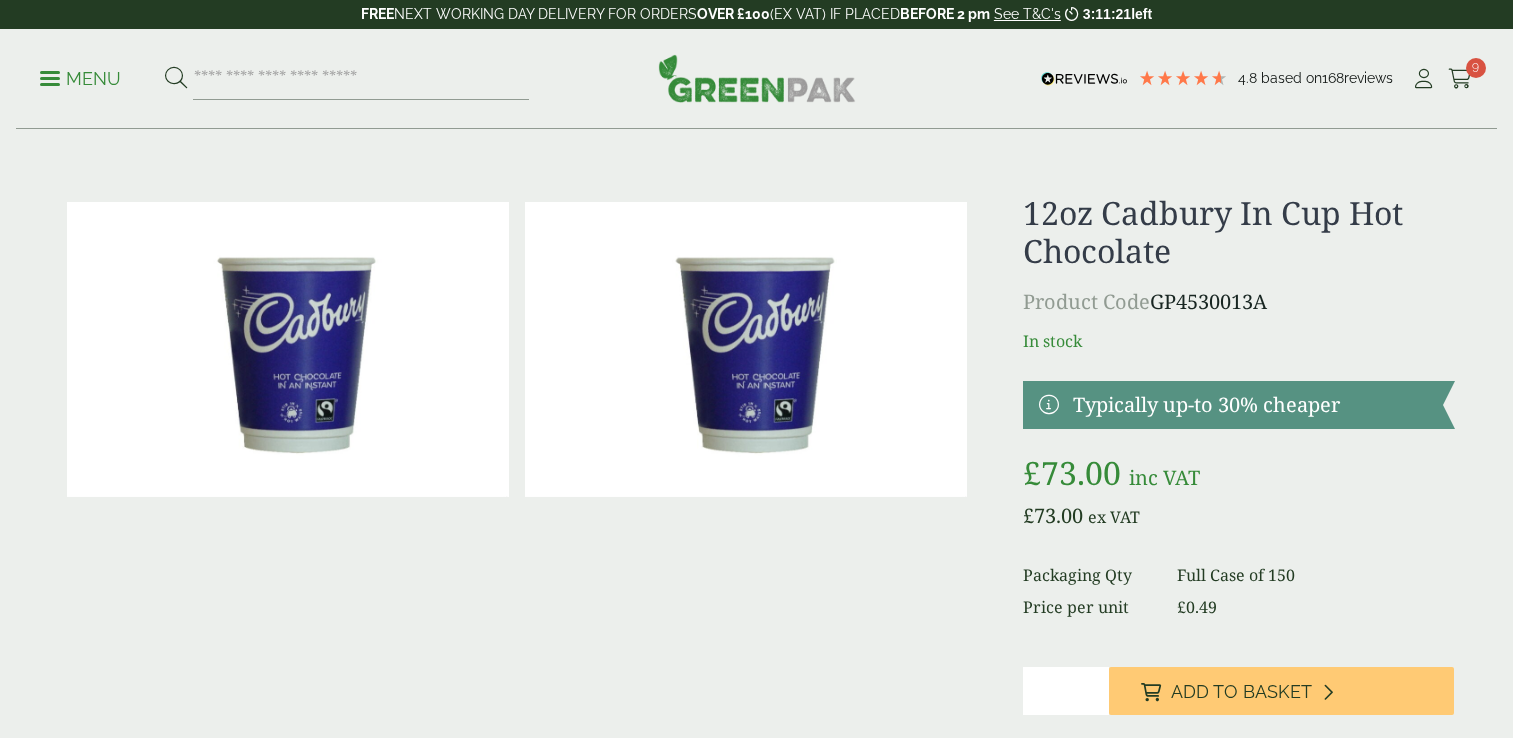 scroll, scrollTop: 0, scrollLeft: 0, axis: both 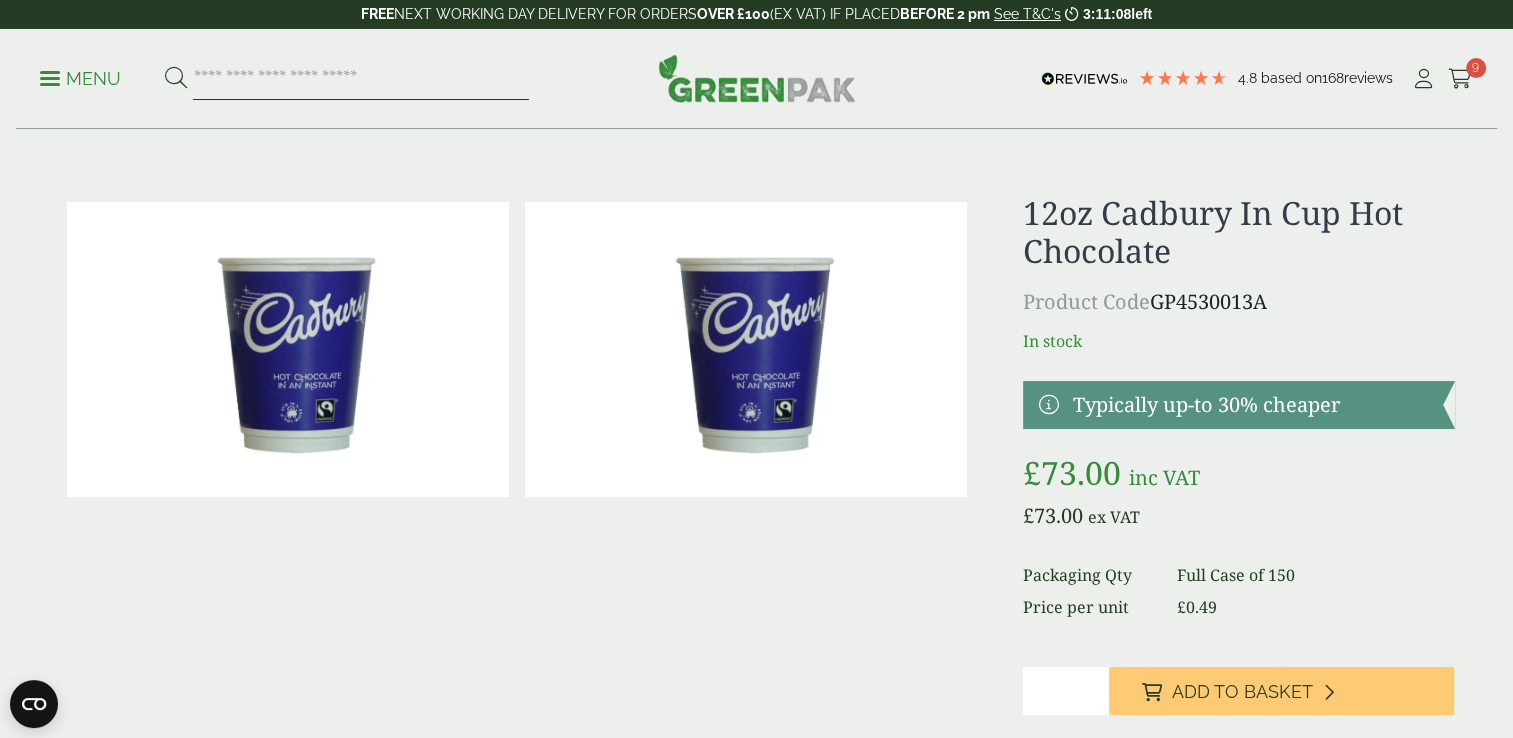 click at bounding box center (361, 79) 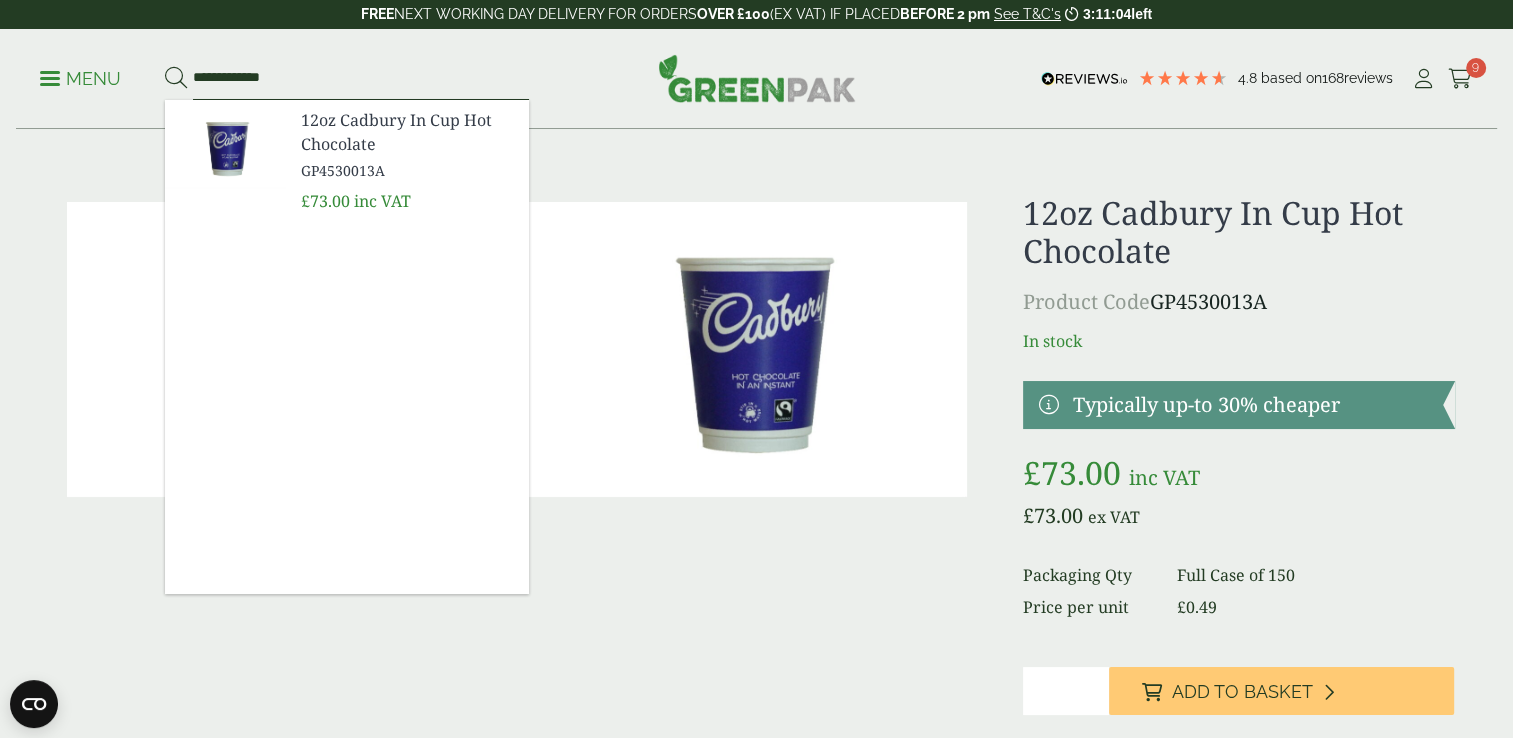 type on "**********" 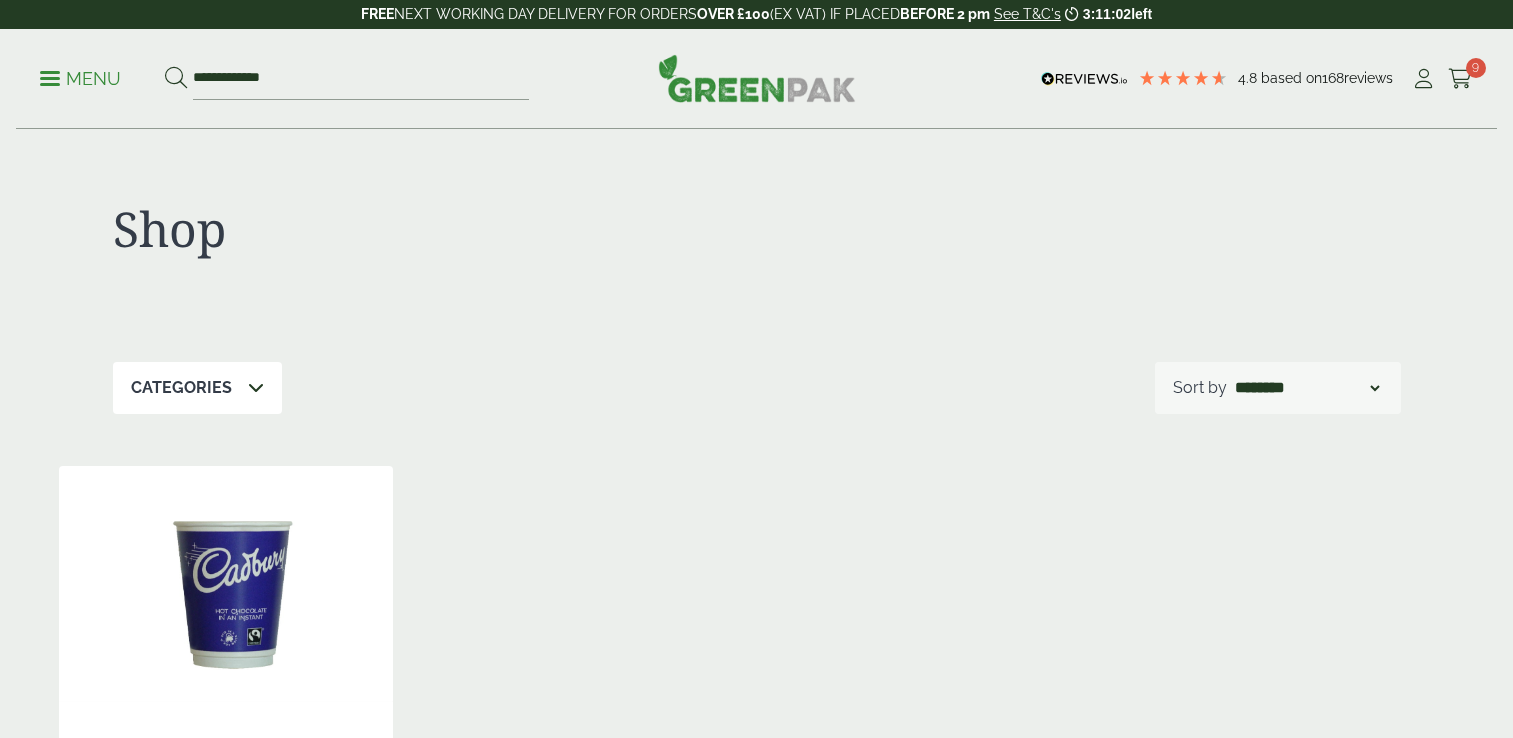 scroll, scrollTop: 0, scrollLeft: 0, axis: both 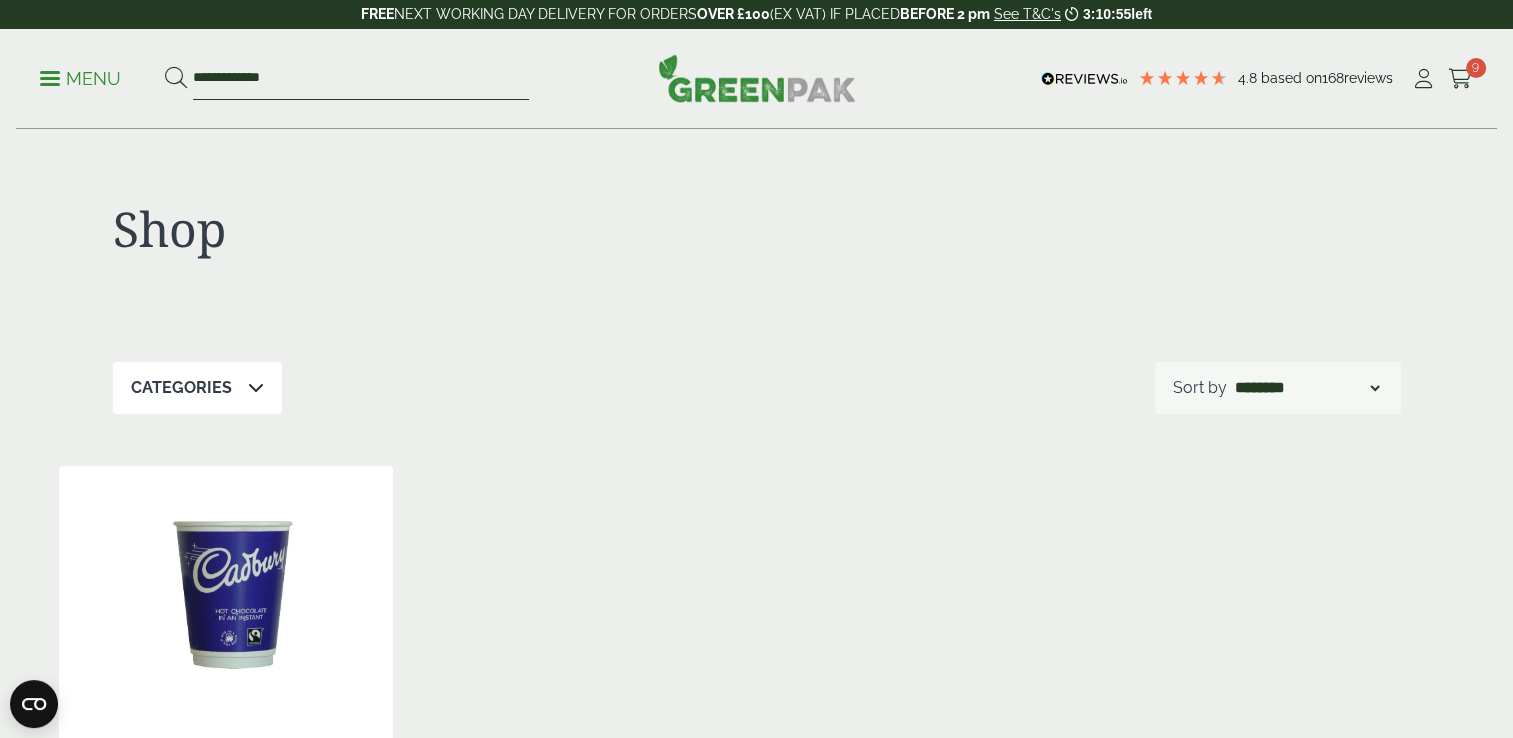 click on "**********" at bounding box center (361, 79) 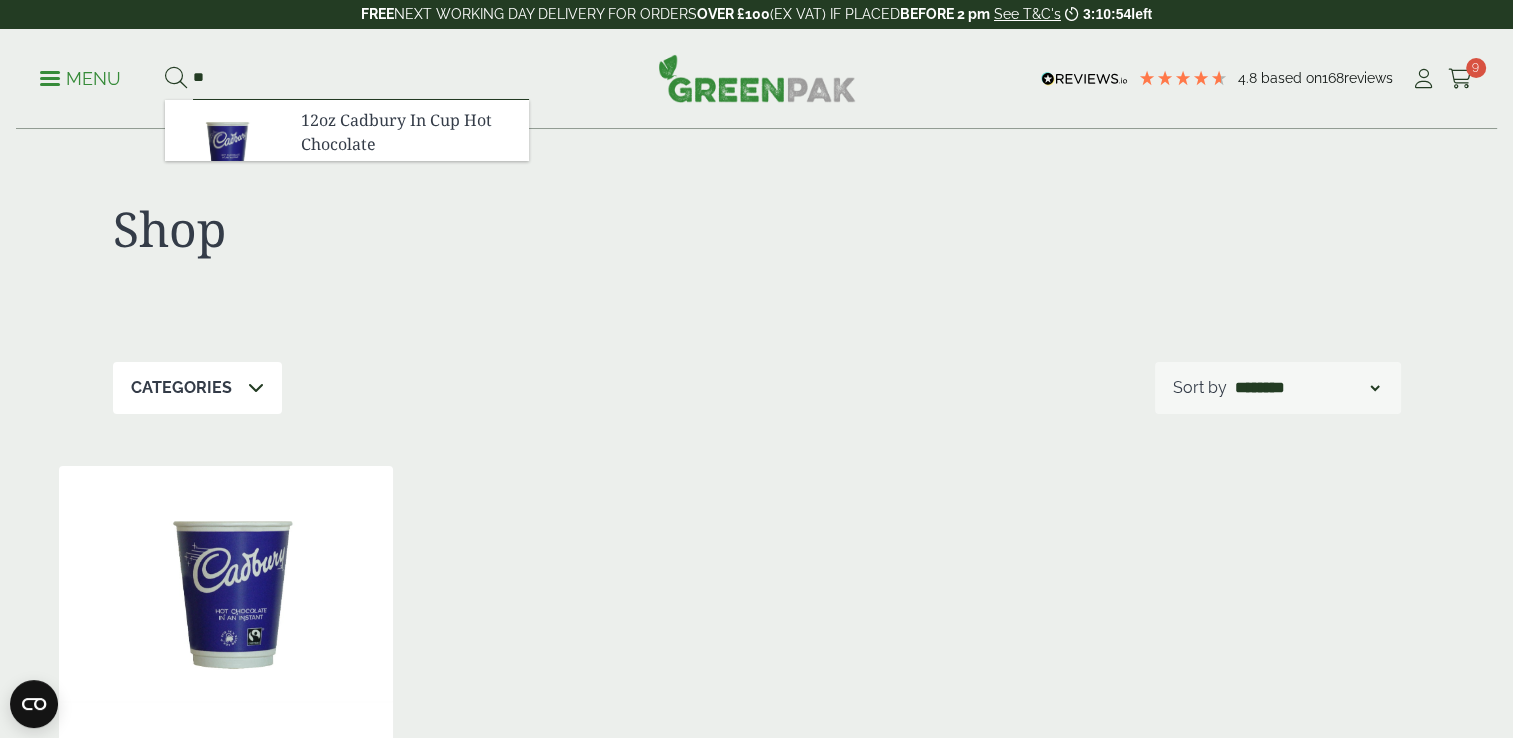 type on "*" 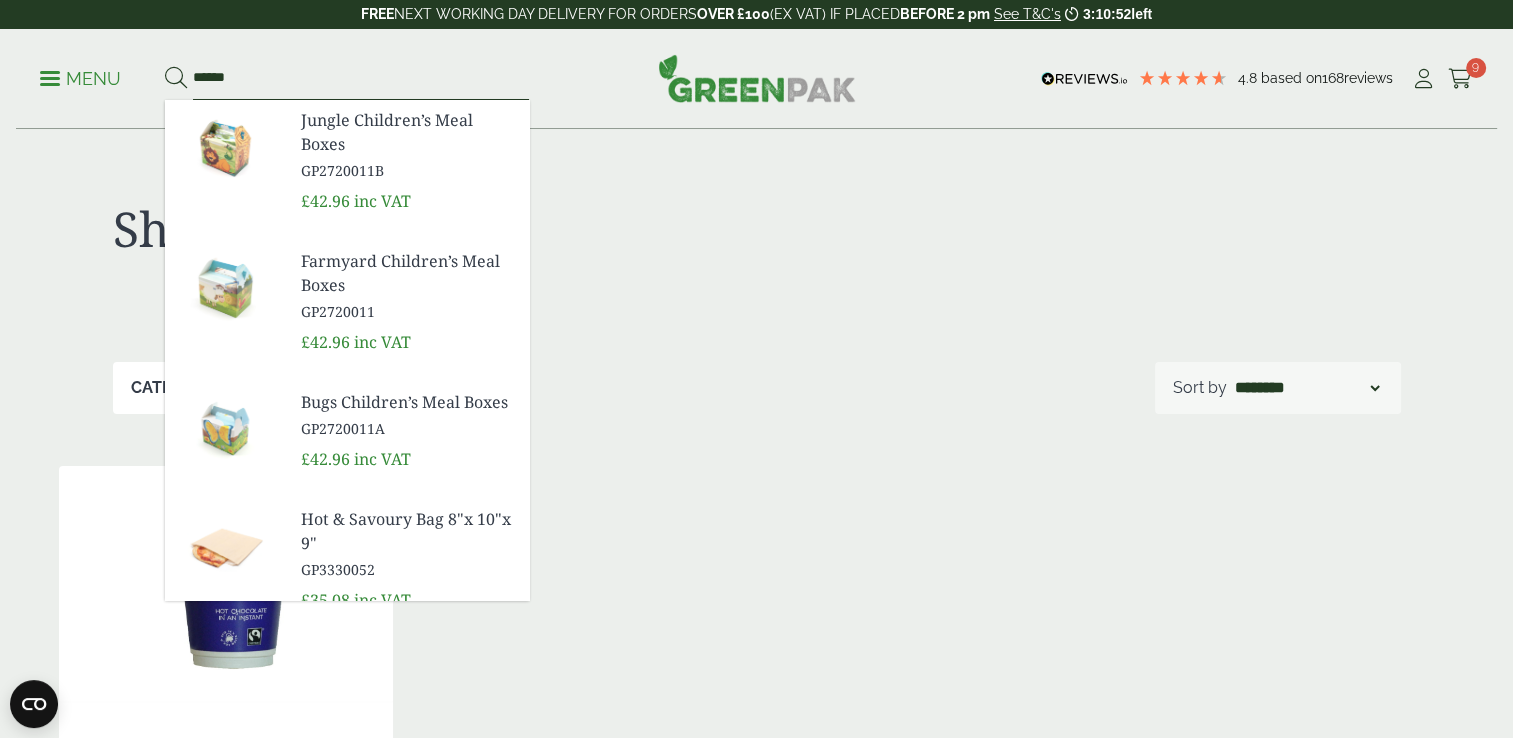type on "******" 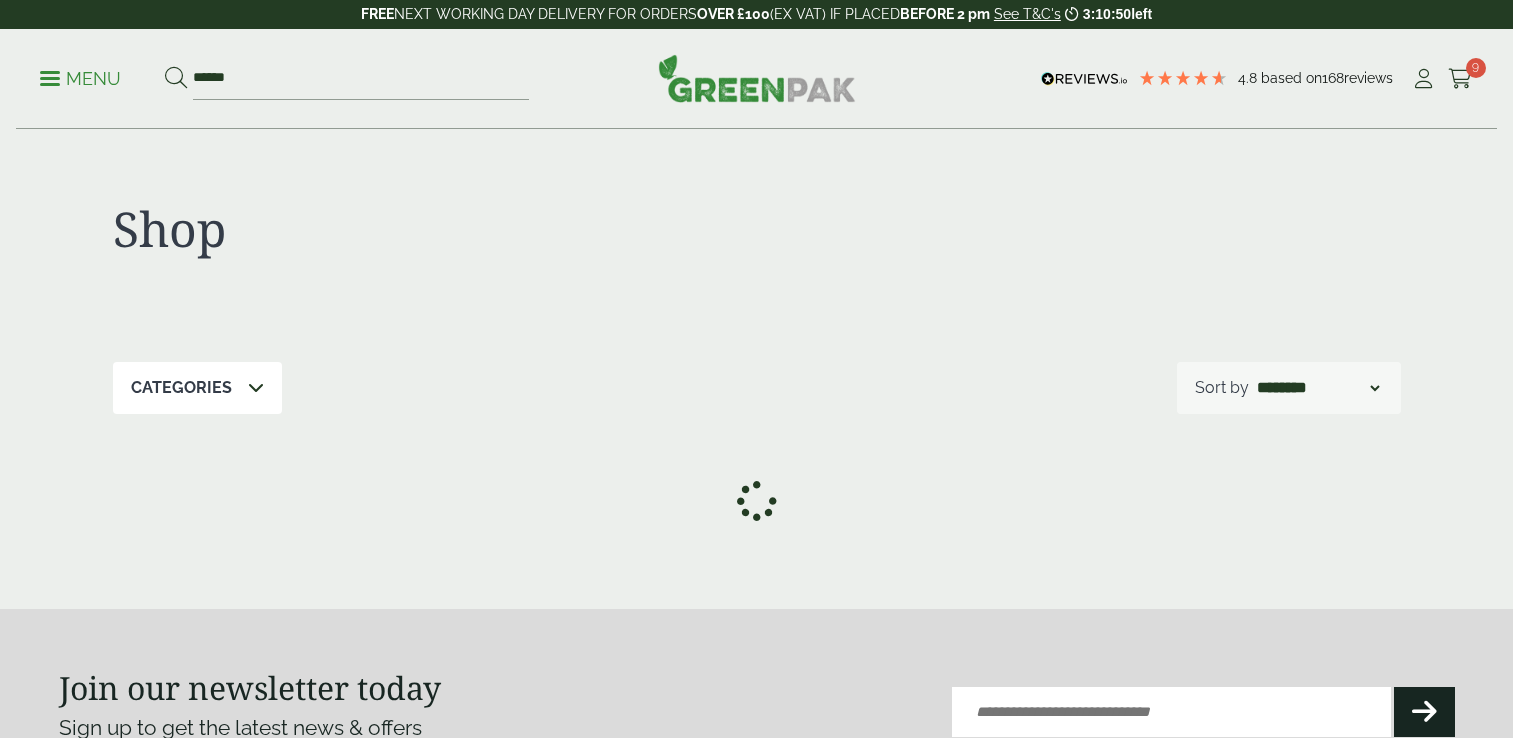 scroll, scrollTop: 0, scrollLeft: 0, axis: both 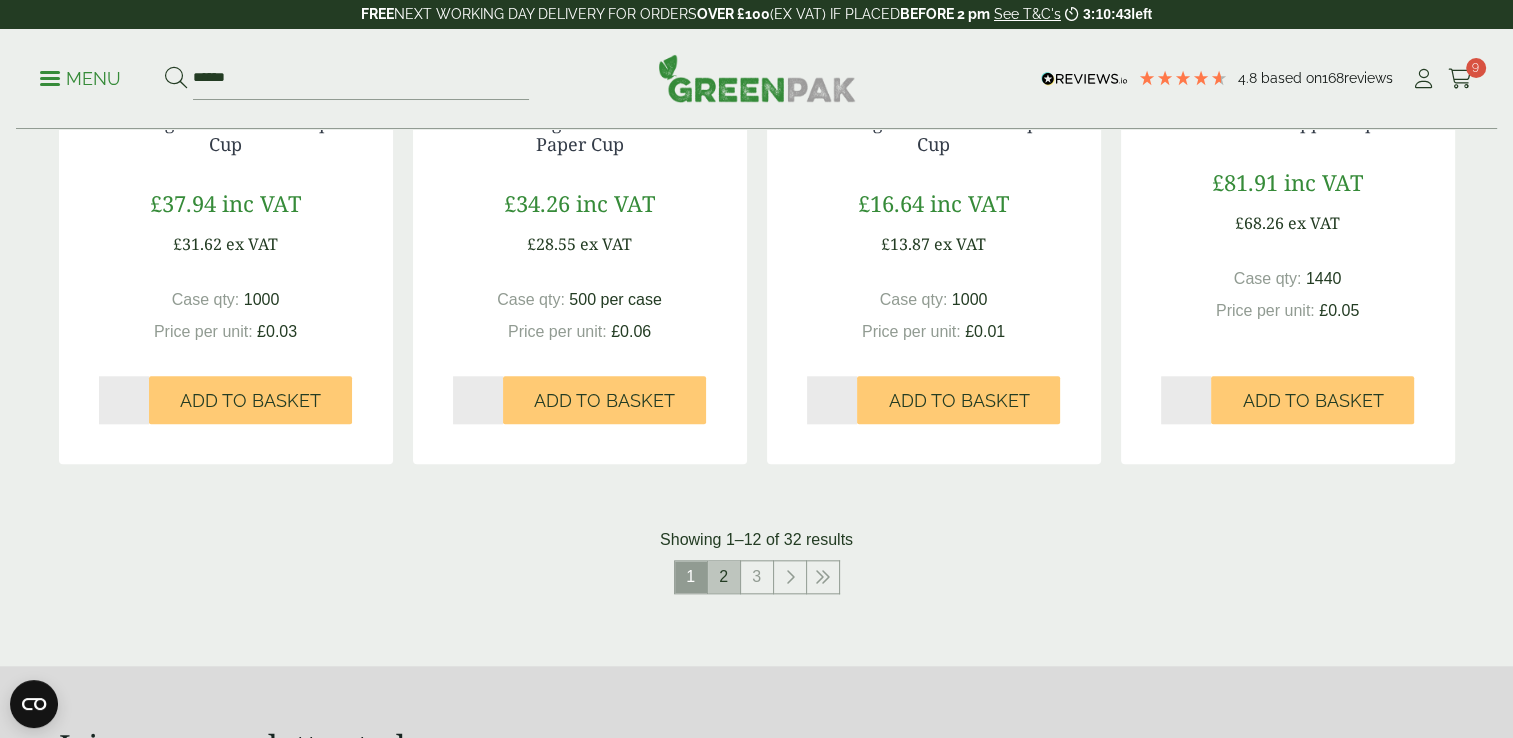 click on "2" at bounding box center (724, 577) 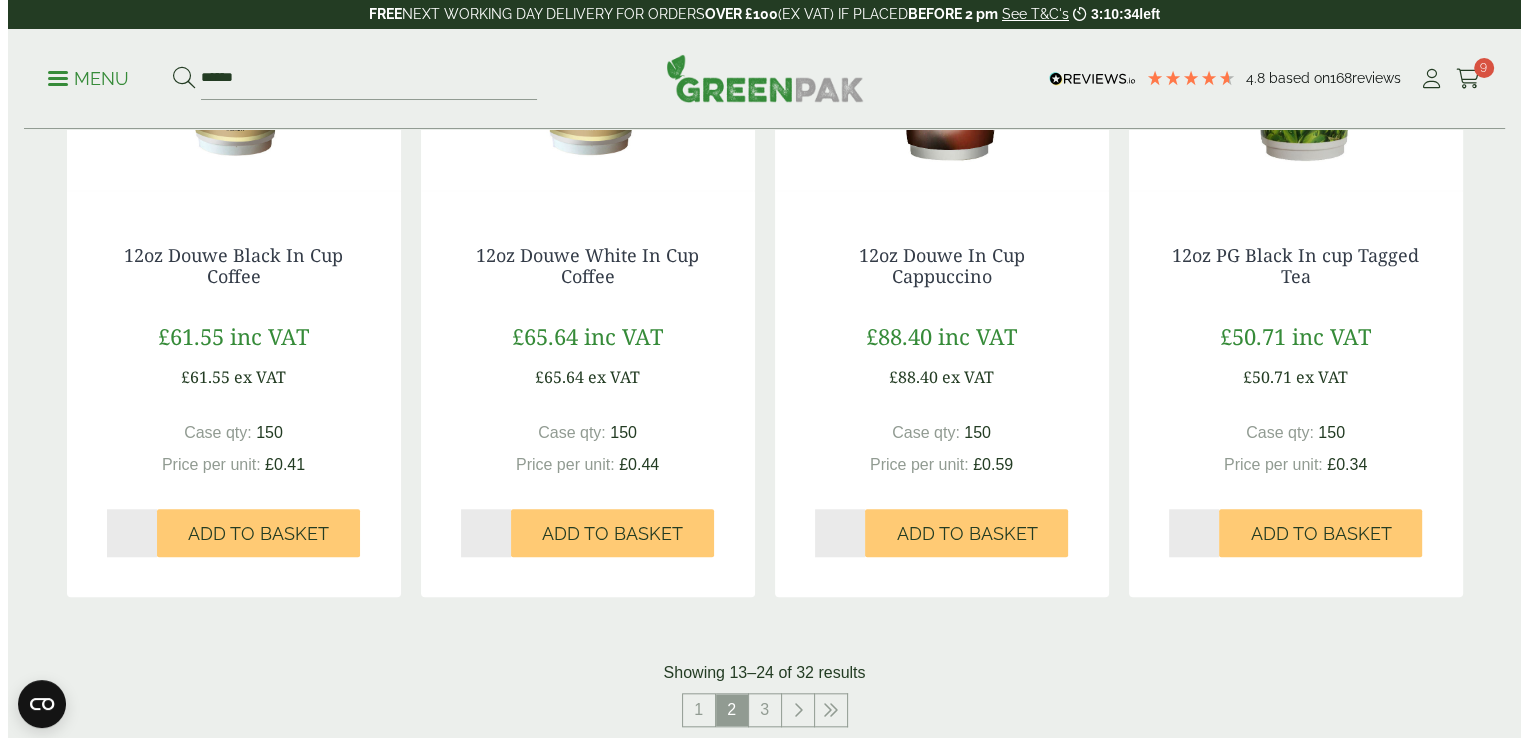 scroll, scrollTop: 2456, scrollLeft: 0, axis: vertical 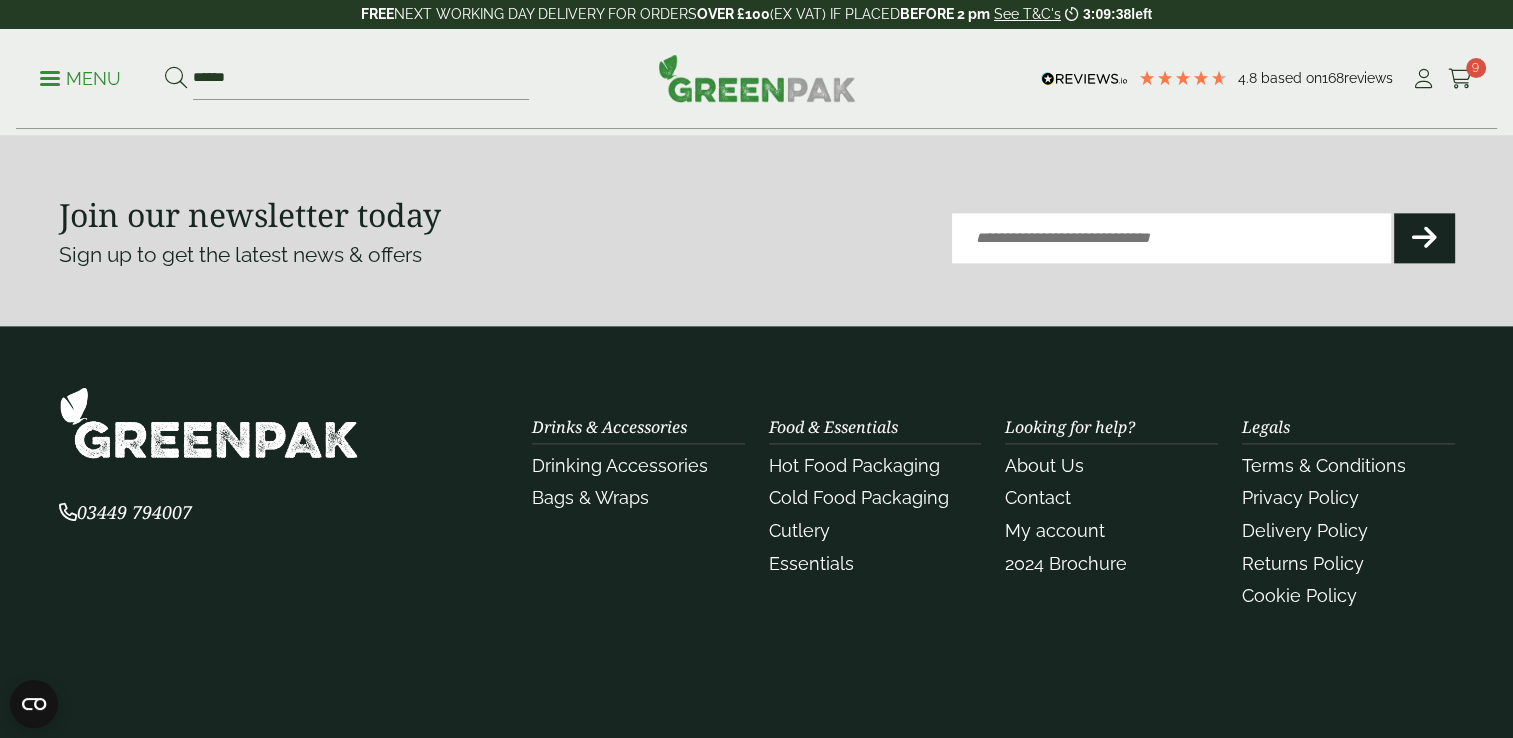 click on "Menu" at bounding box center (80, 79) 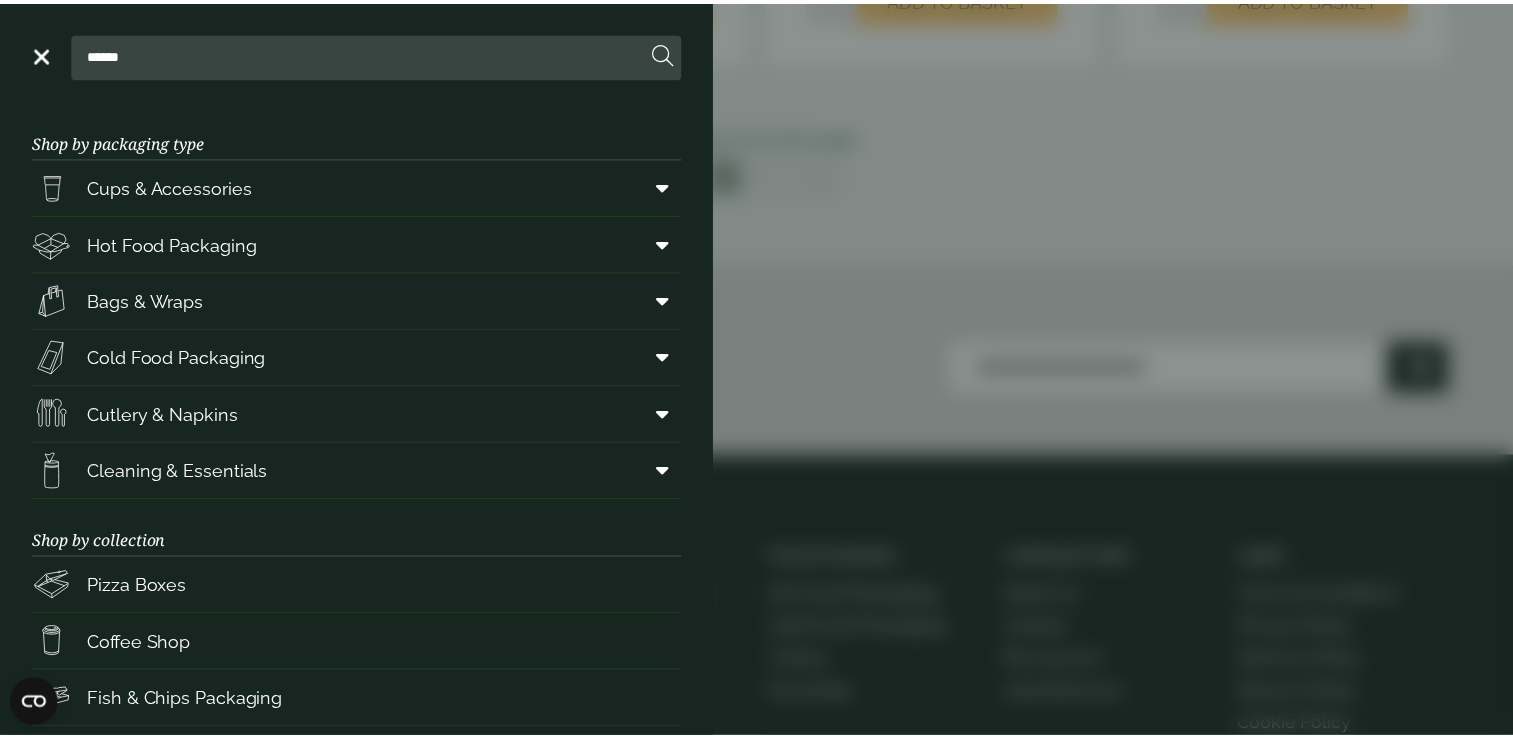 scroll, scrollTop: 0, scrollLeft: 0, axis: both 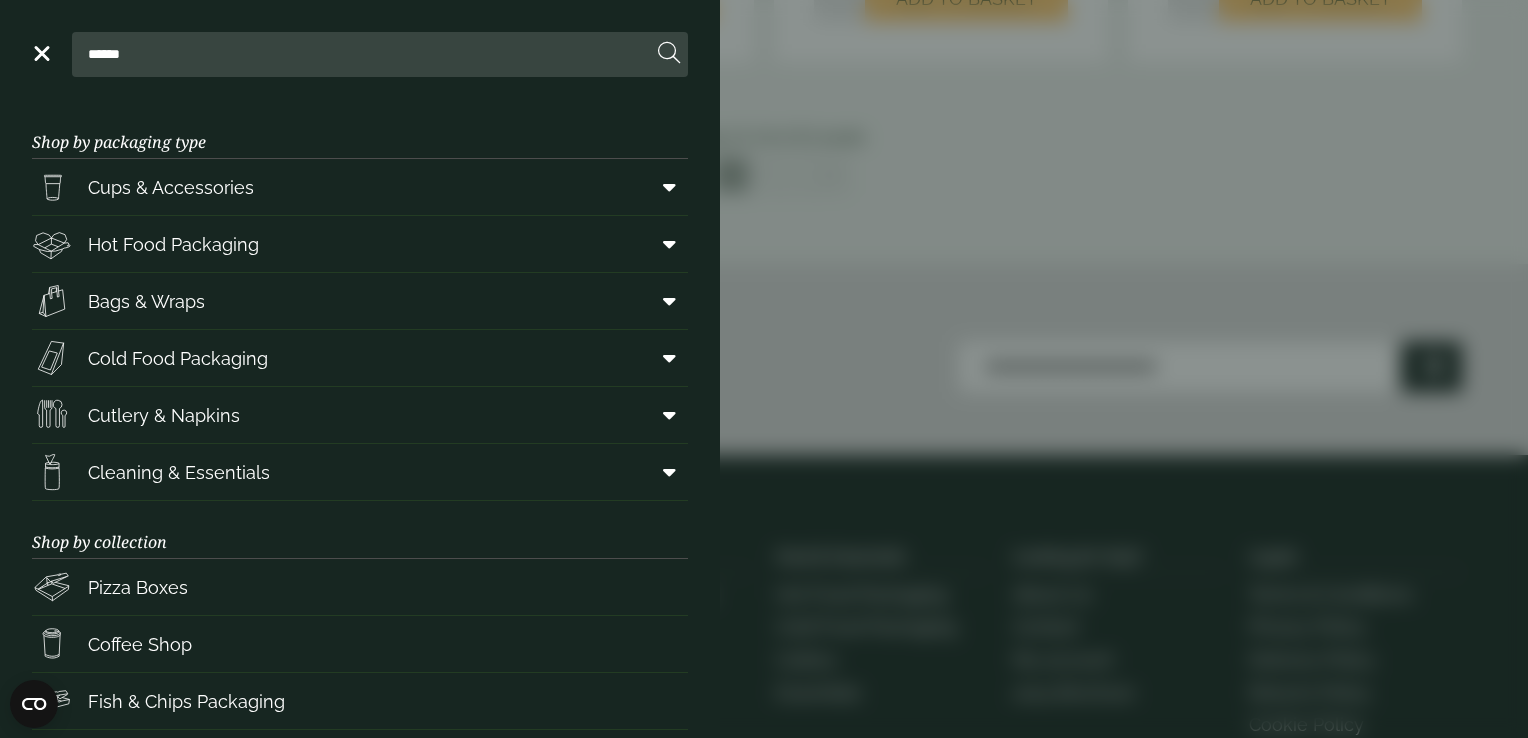 click on "Menu" at bounding box center [40, 52] 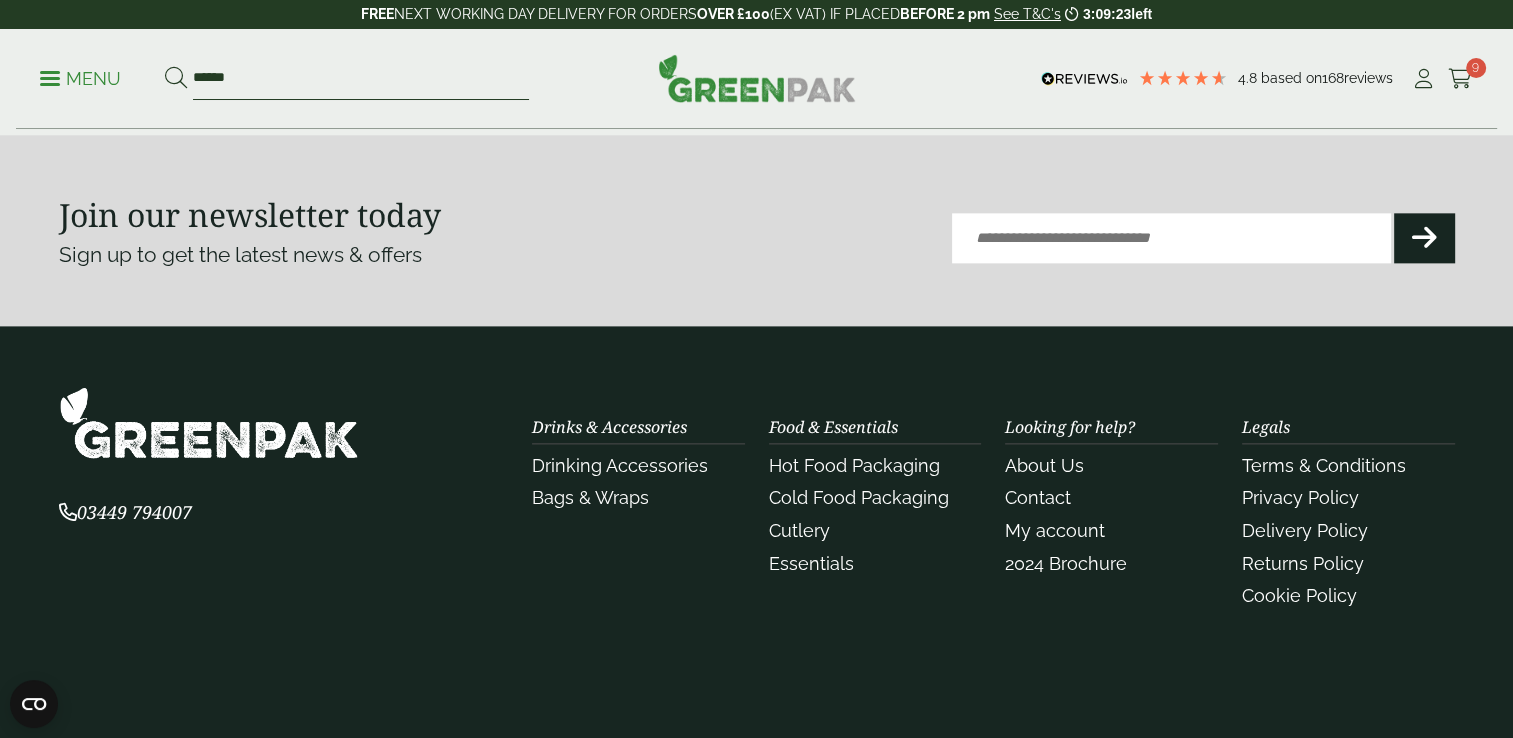 click on "******" at bounding box center [361, 79] 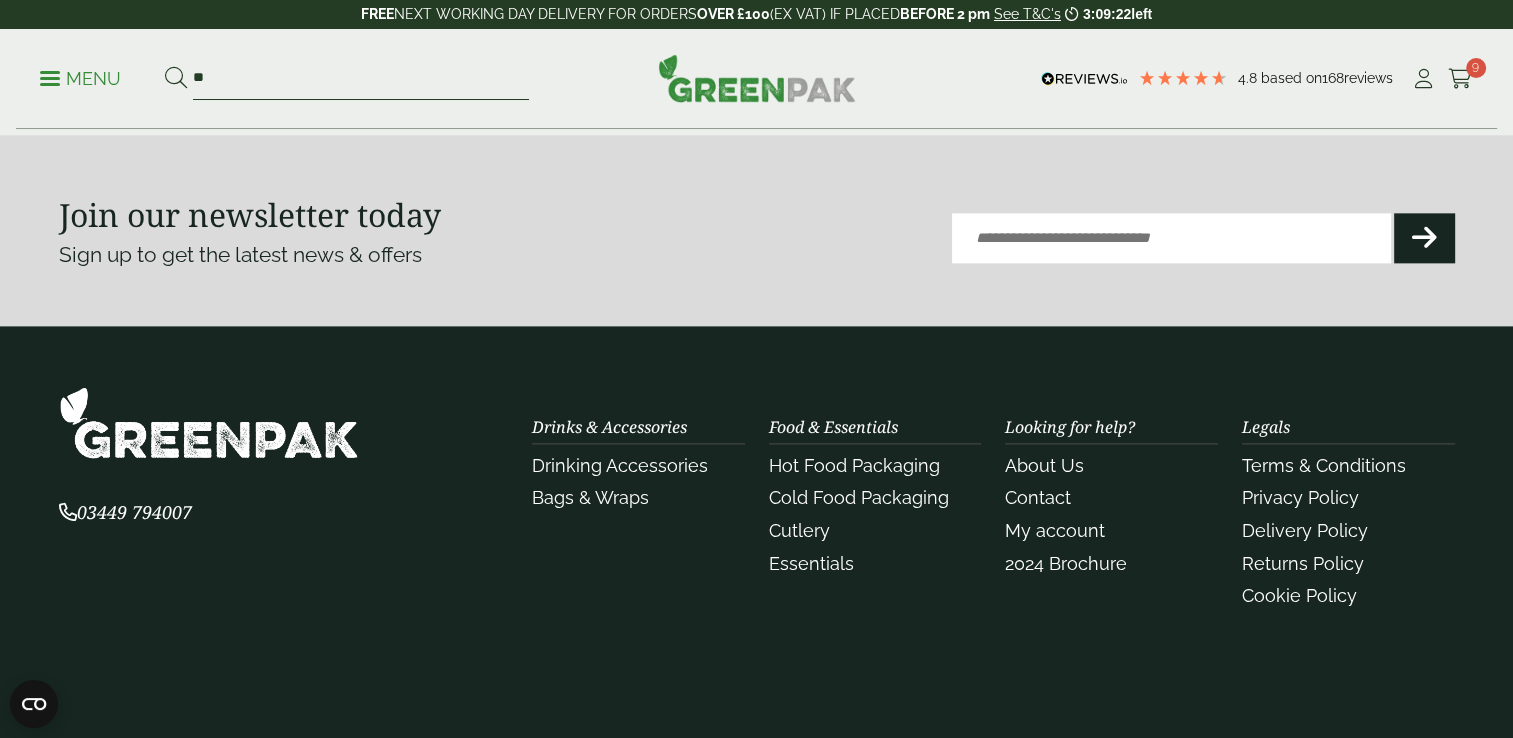 type on "*" 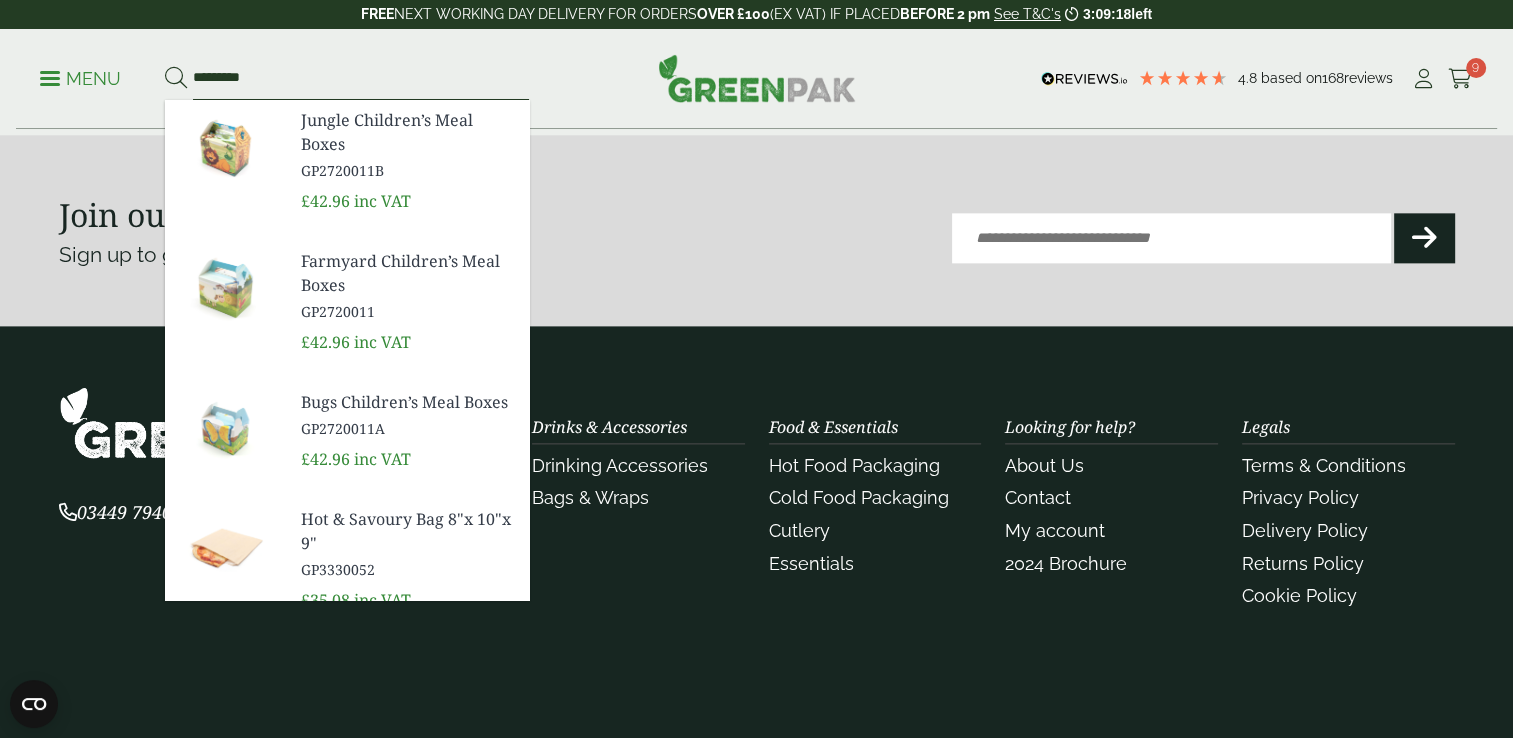 type on "*********" 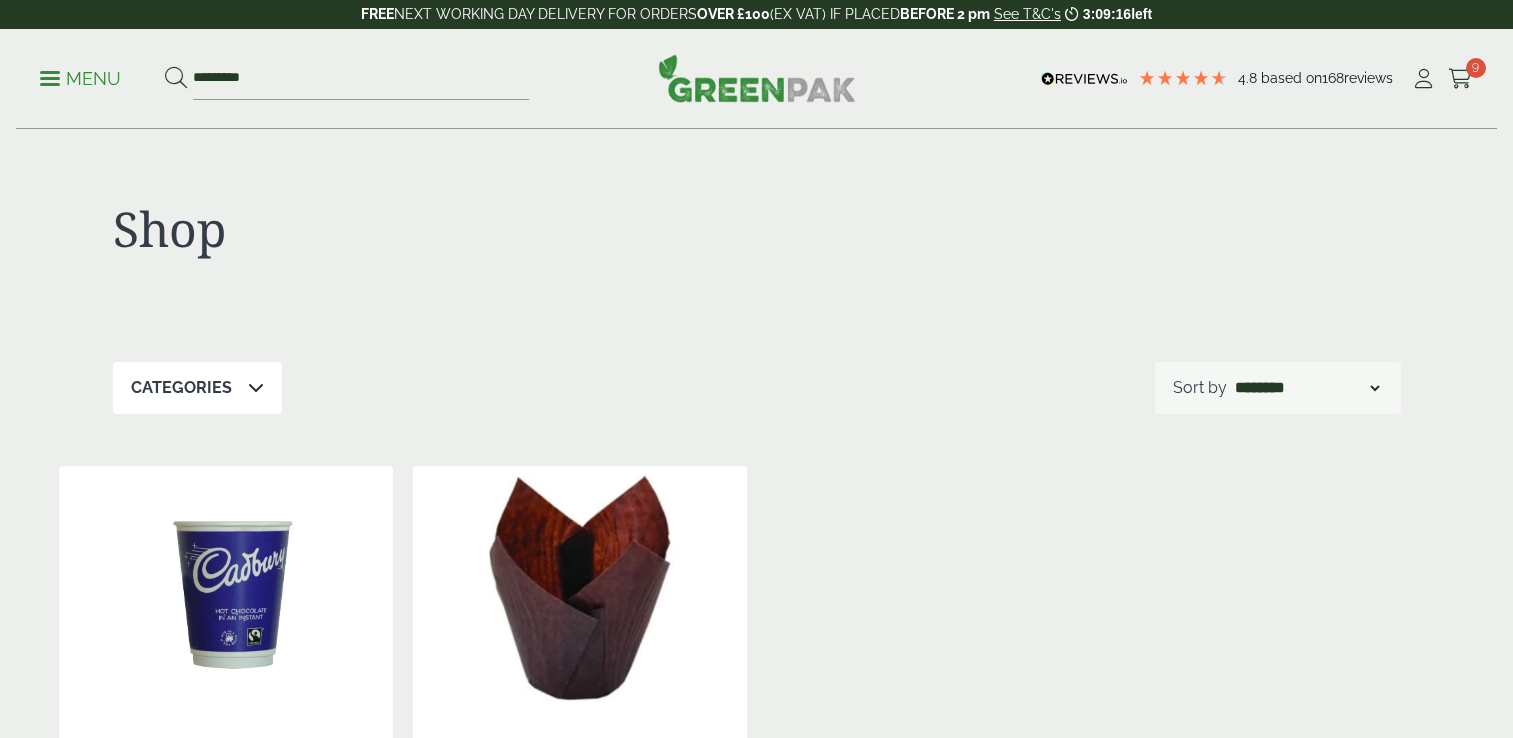 scroll, scrollTop: 0, scrollLeft: 0, axis: both 